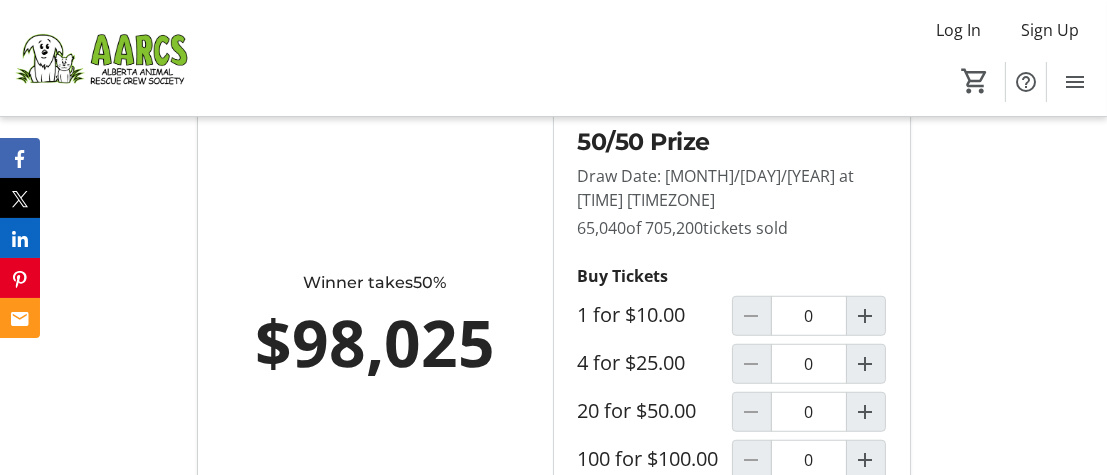 scroll, scrollTop: 1500, scrollLeft: 0, axis: vertical 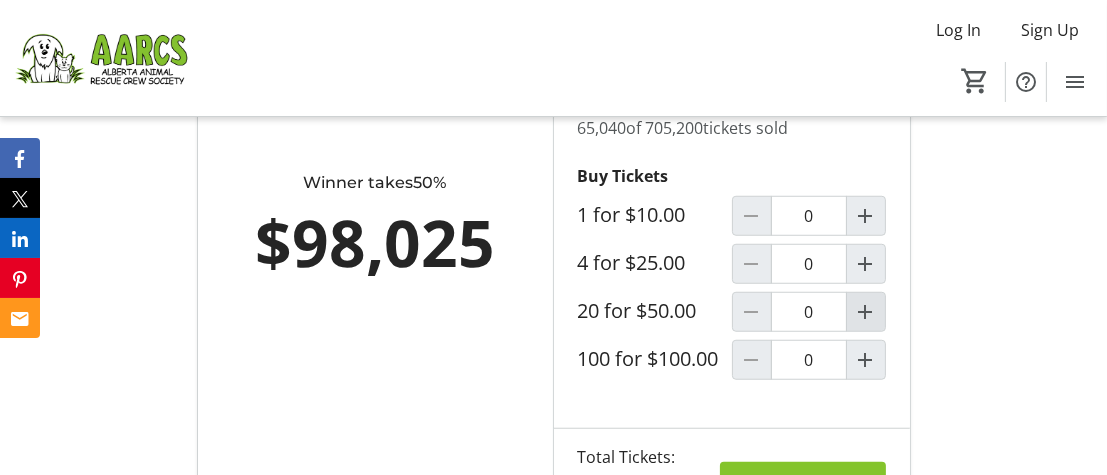click at bounding box center (866, 312) 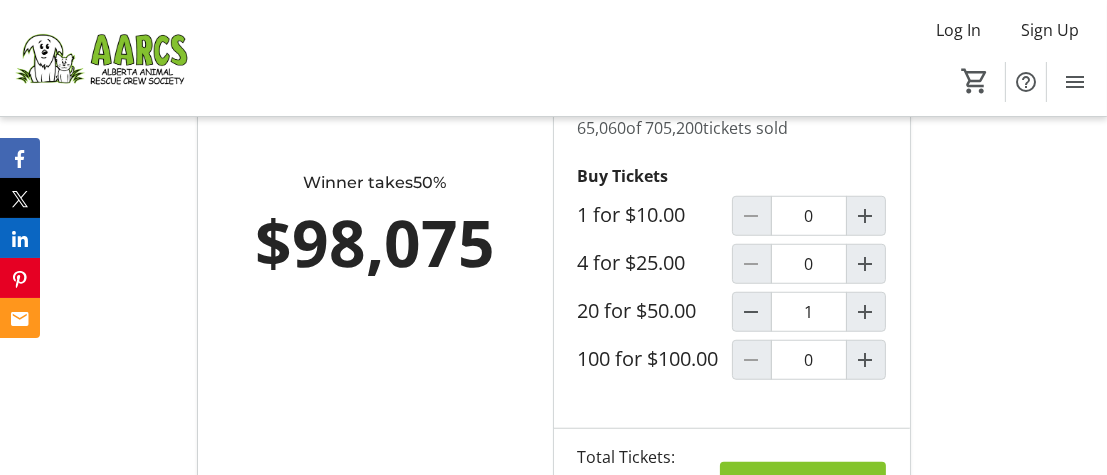 type on "1" 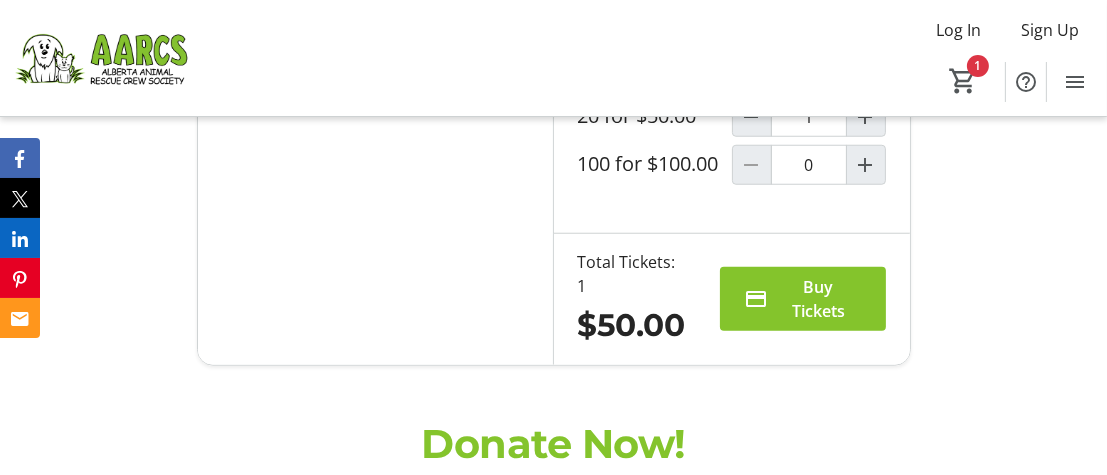 scroll, scrollTop: 1699, scrollLeft: 0, axis: vertical 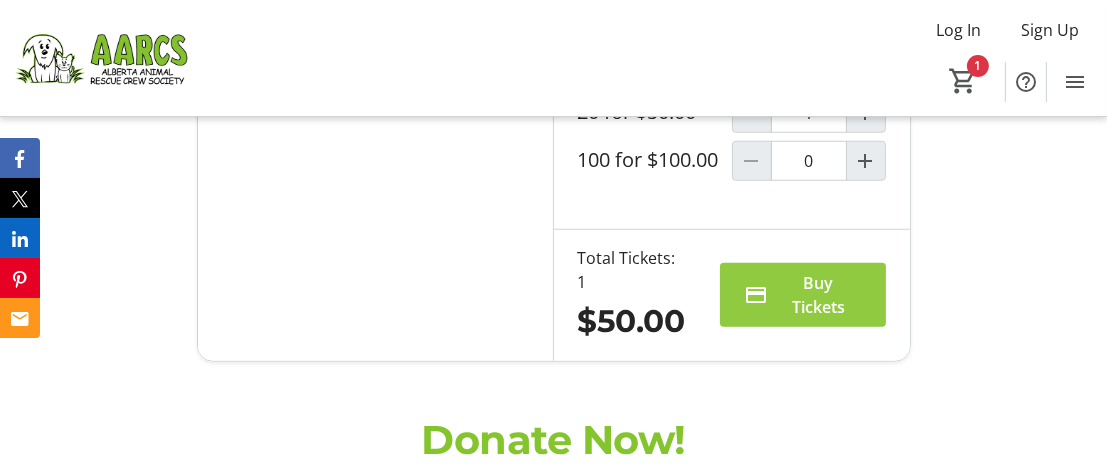click on "Buy Tickets" at bounding box center (819, 295) 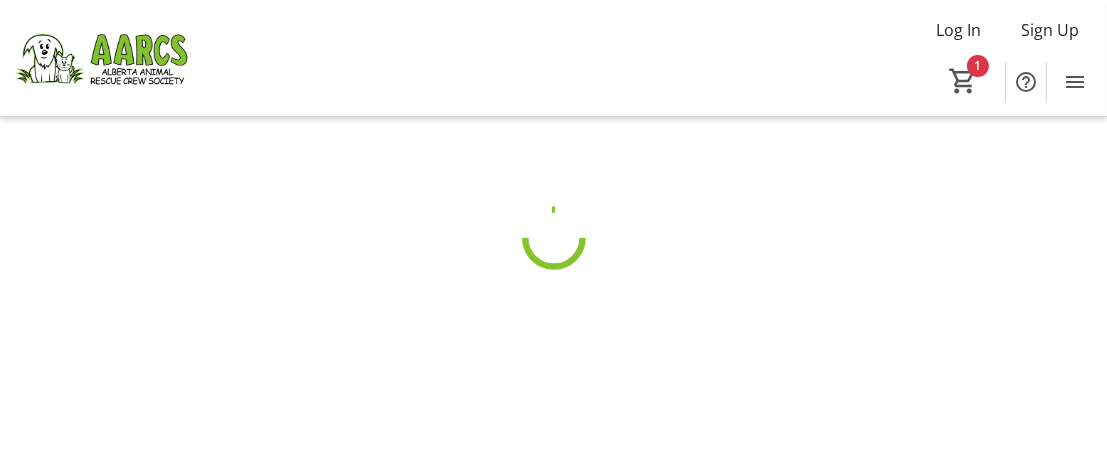 scroll, scrollTop: 0, scrollLeft: 0, axis: both 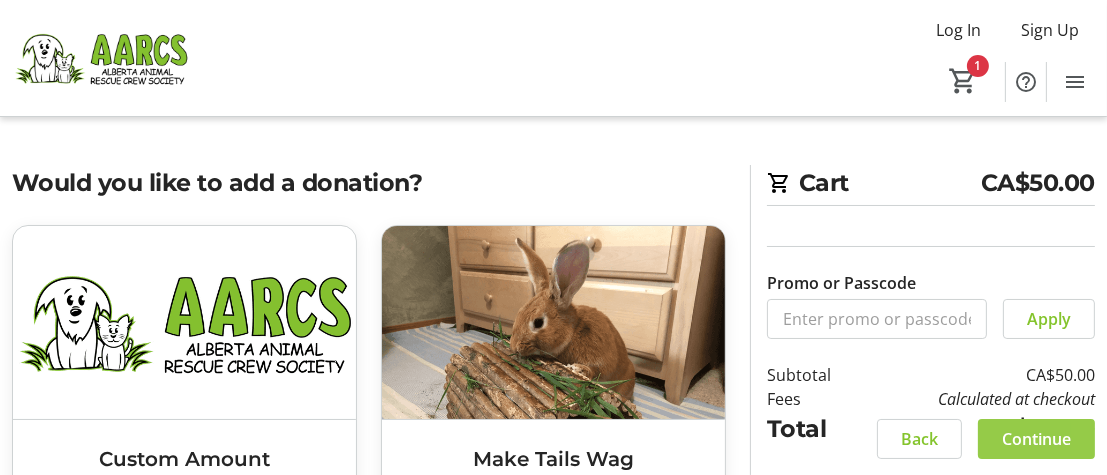 click on "Continue" 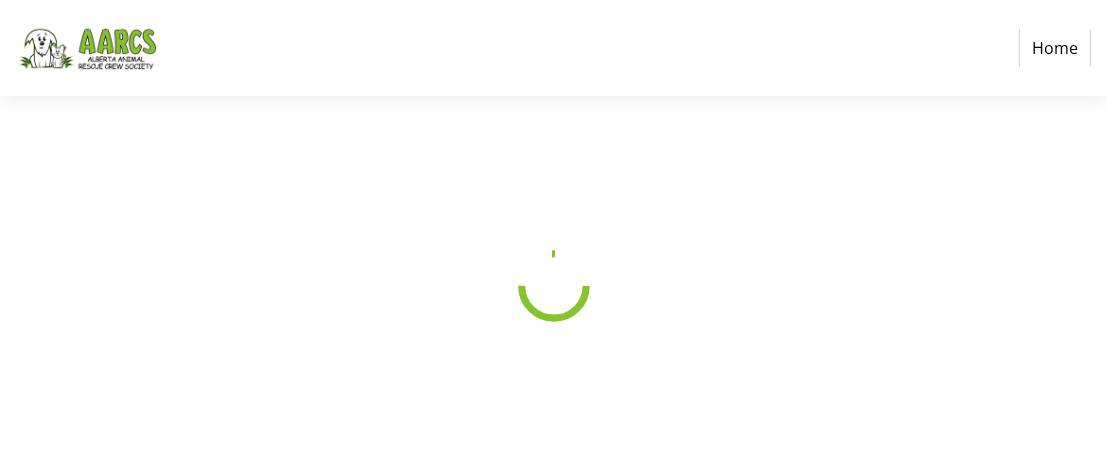 select on "CA" 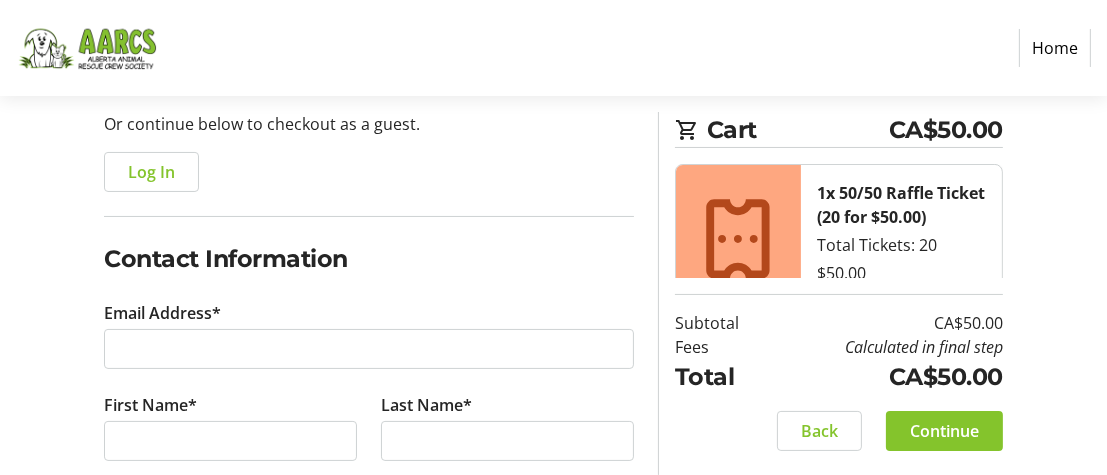 scroll, scrollTop: 300, scrollLeft: 0, axis: vertical 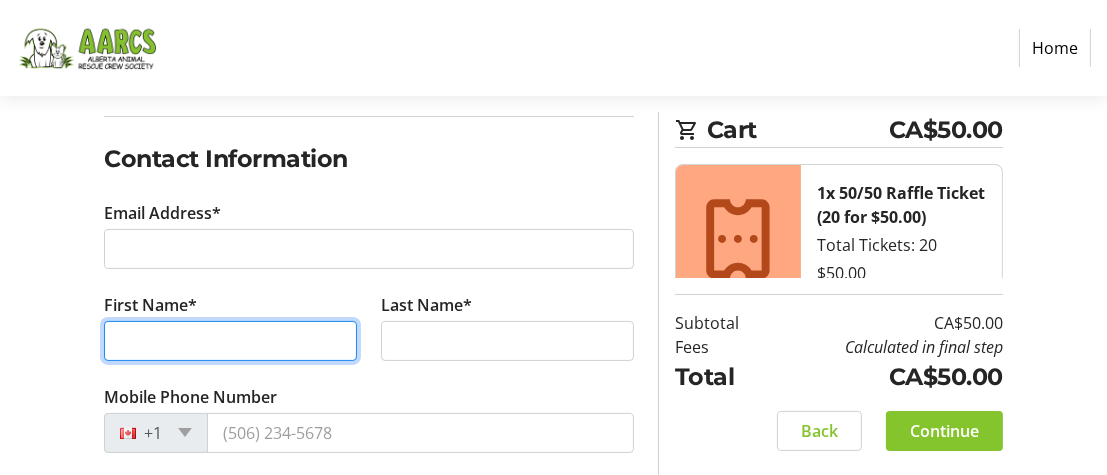 click on "First Name*" at bounding box center (230, 341) 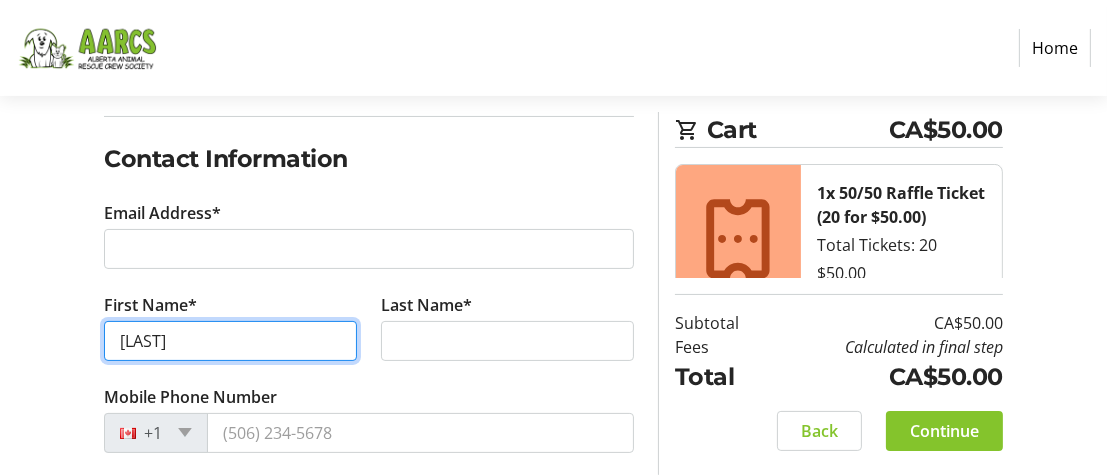 type on "[LAST]" 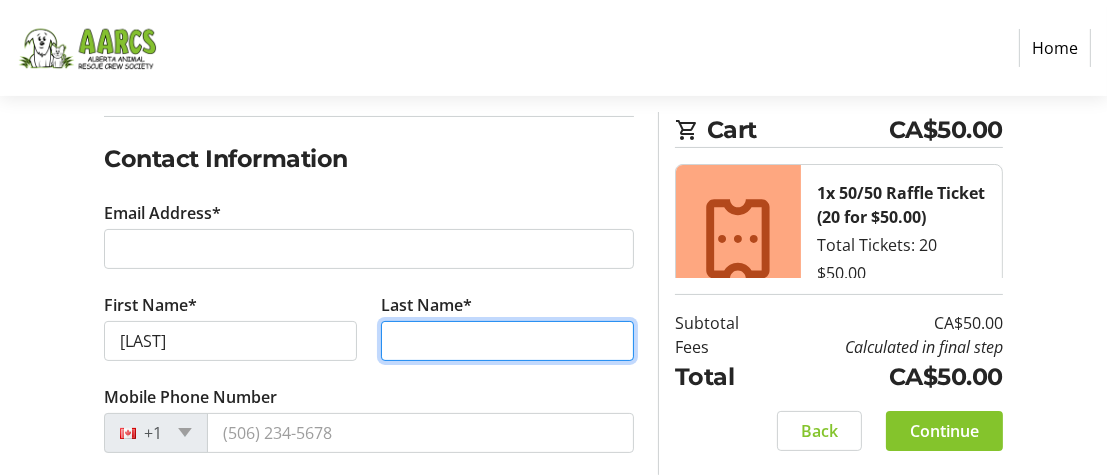 click on "Last Name*" at bounding box center (507, 341) 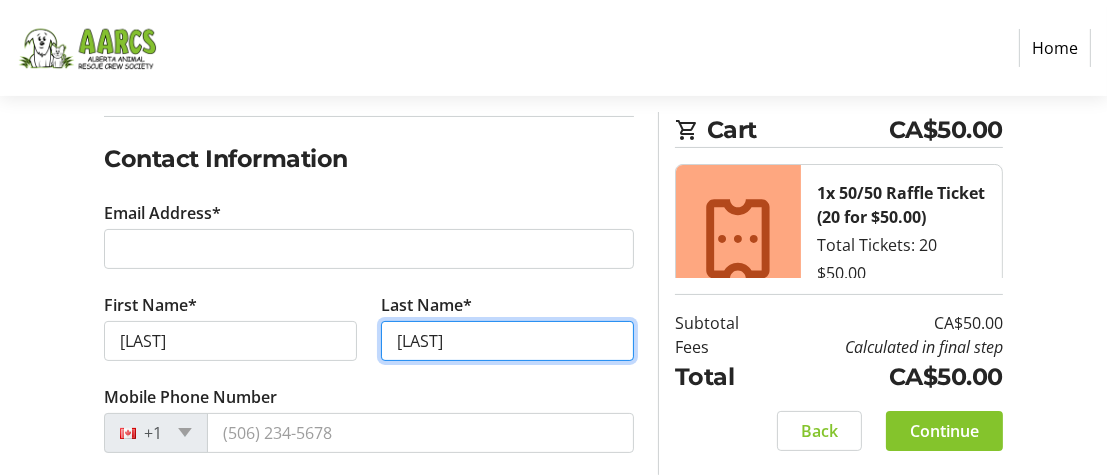 scroll, scrollTop: 499, scrollLeft: 0, axis: vertical 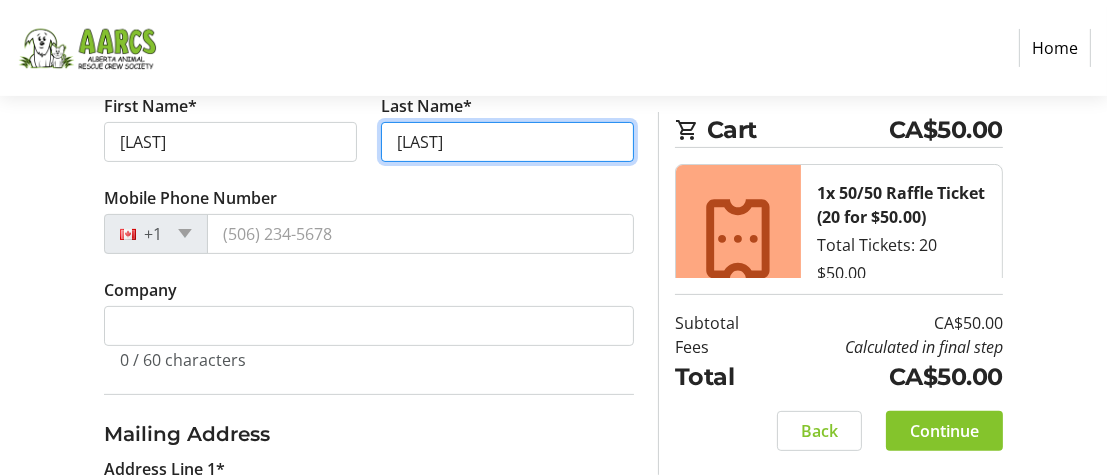 type on "[LAST]" 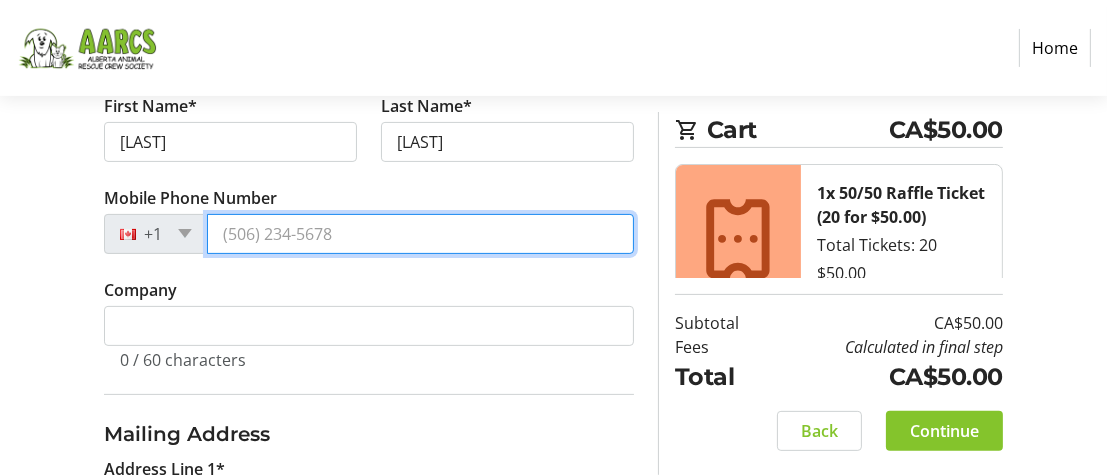 drag, startPoint x: 314, startPoint y: 226, endPoint x: 175, endPoint y: 229, distance: 139.03236 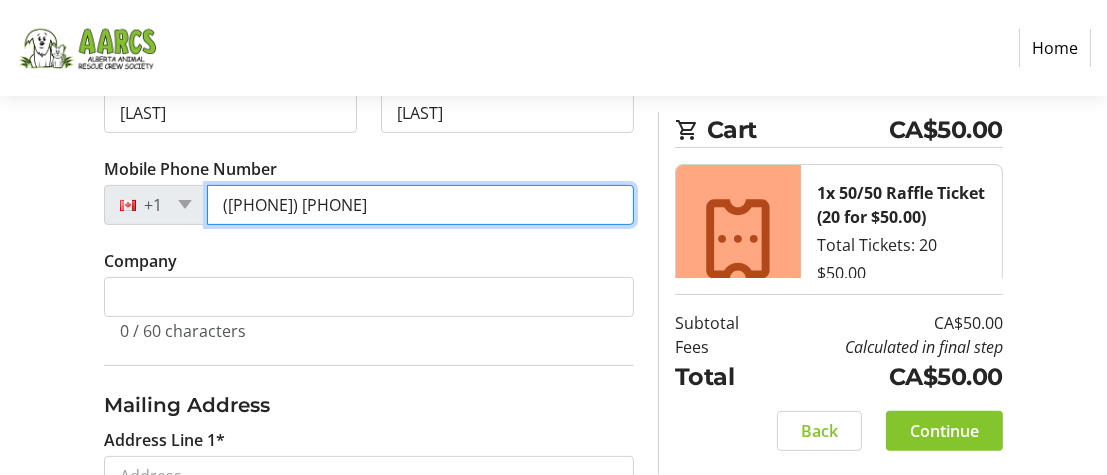 scroll, scrollTop: 499, scrollLeft: 0, axis: vertical 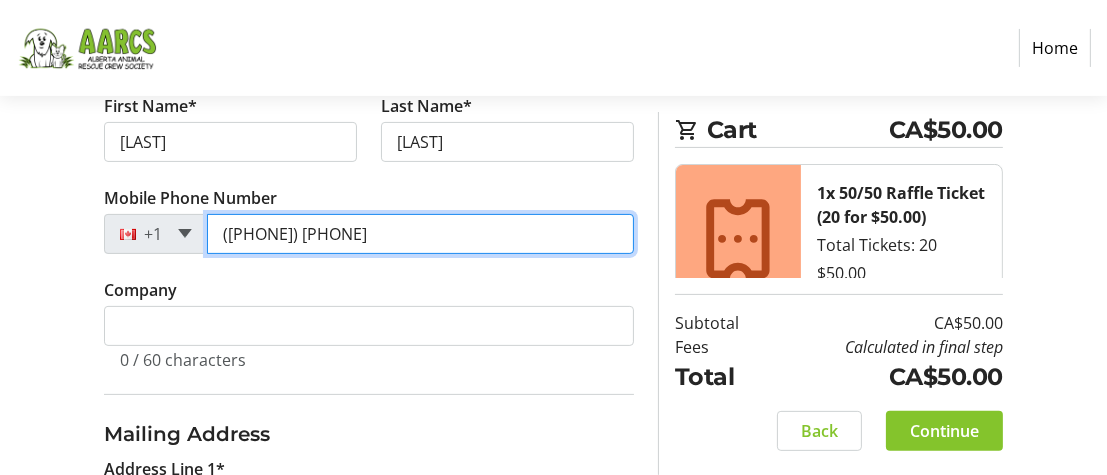 type on "([PHONE]) [PHONE]" 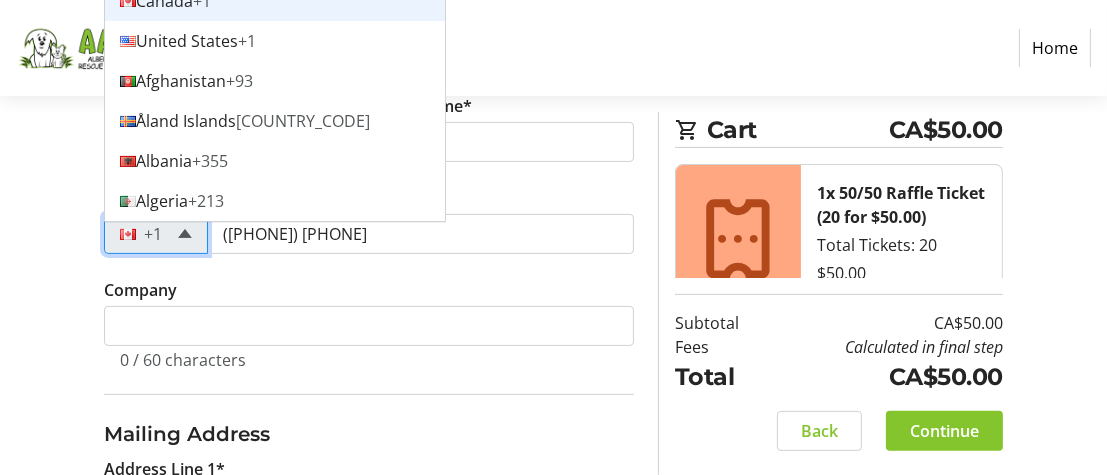 click 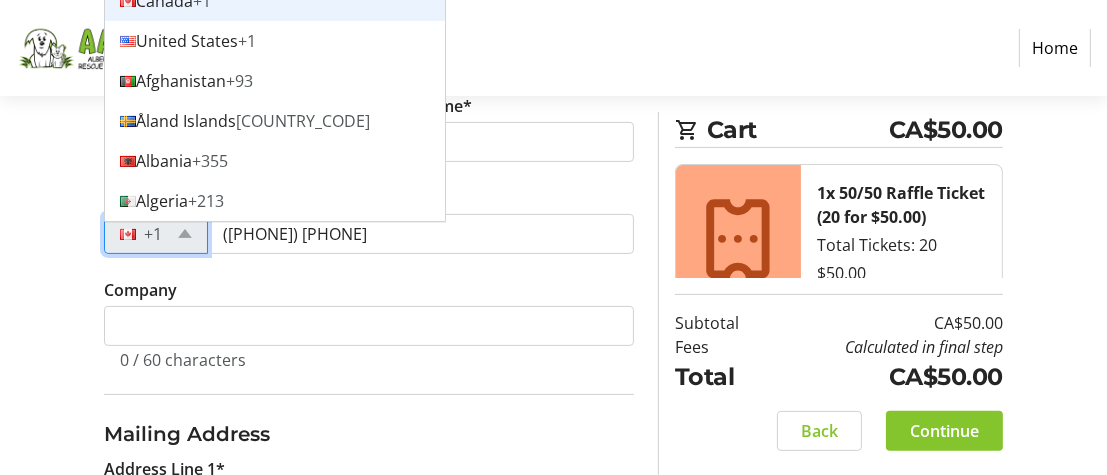 click on "Company 0 / 60 characters" 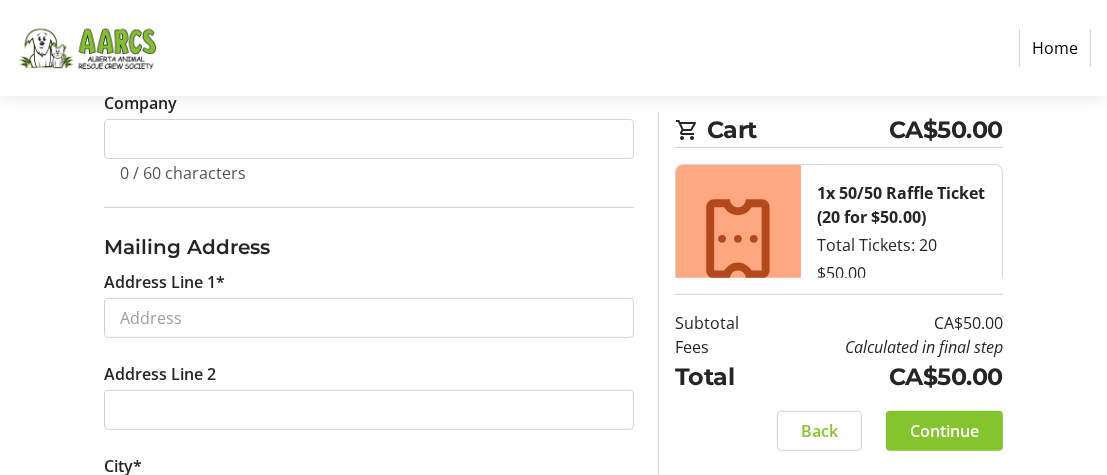 scroll, scrollTop: 700, scrollLeft: 0, axis: vertical 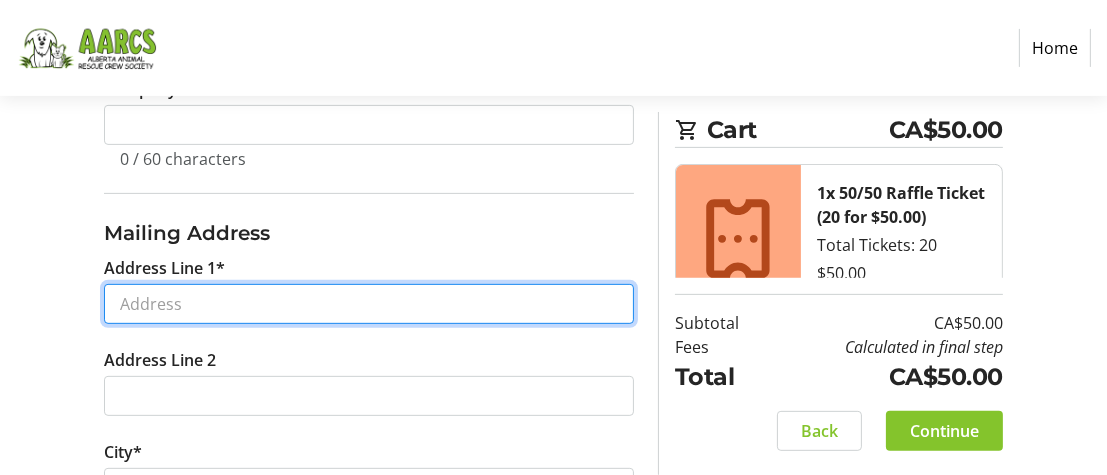 click on "Address Line 1*" at bounding box center (369, 304) 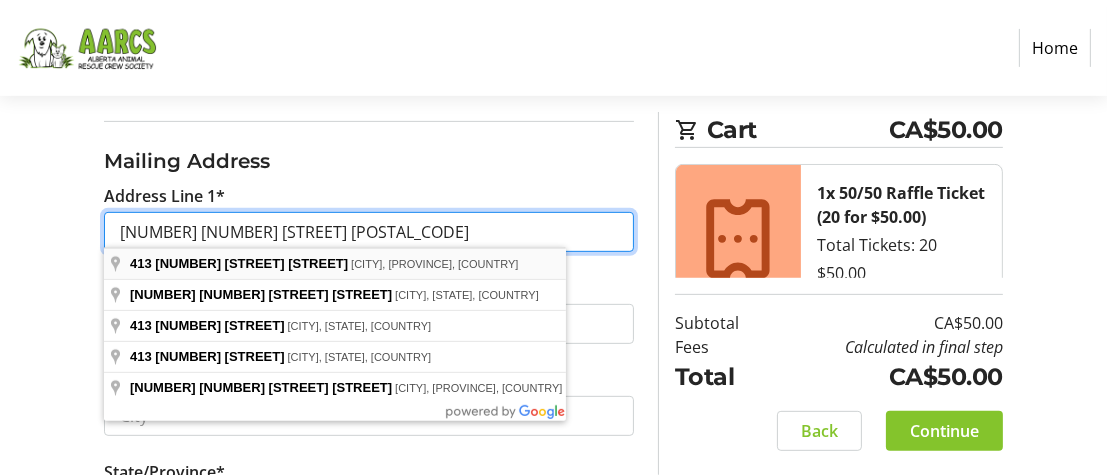 scroll, scrollTop: 800, scrollLeft: 0, axis: vertical 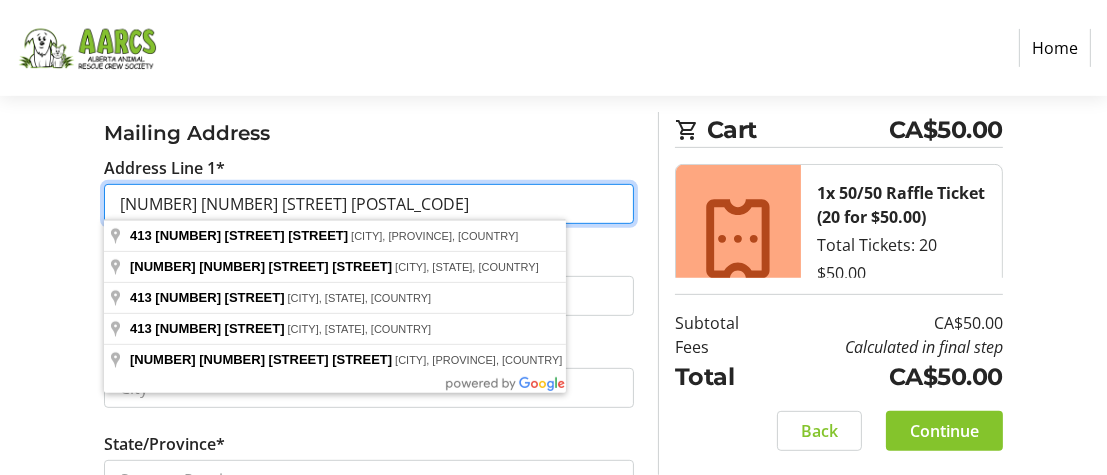 type on "[NUMBER] [NUMBER] [STREET] [POSTAL_CODE]" 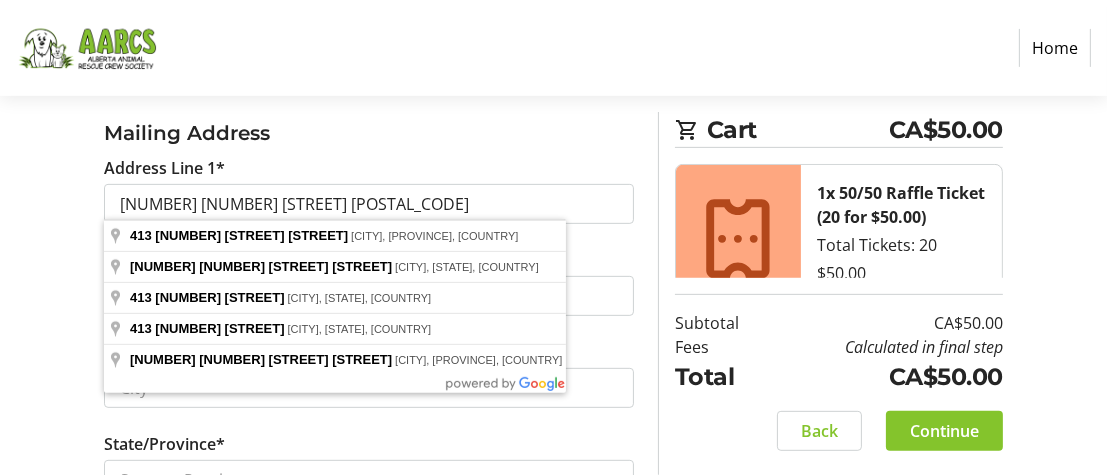 click on "Address Line 1*  [NUMBER] [STREET] [DIRECTION]" 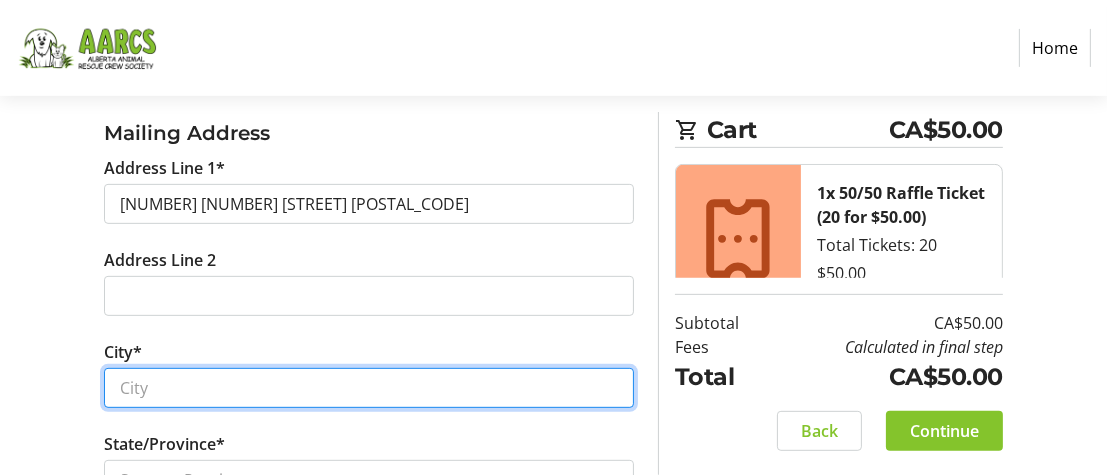 click on "City*" at bounding box center [369, 388] 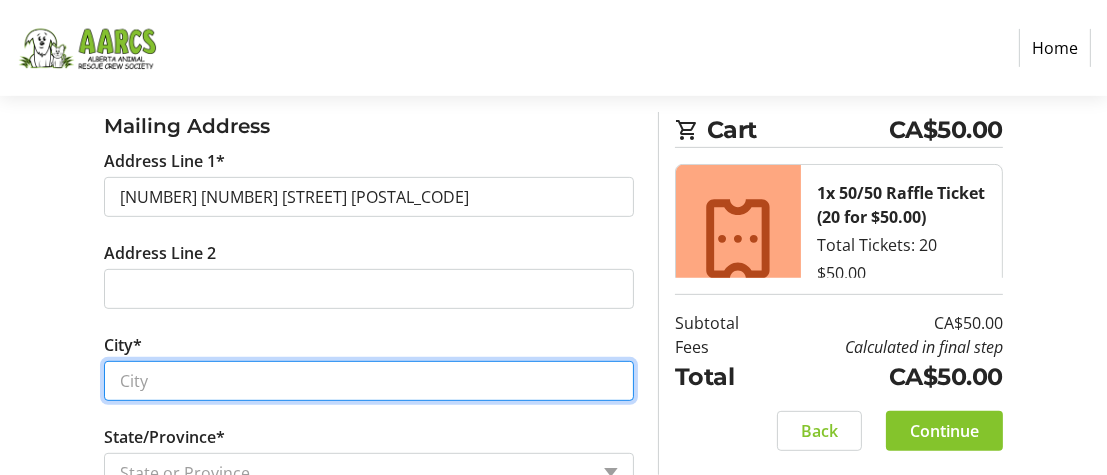 scroll, scrollTop: 1000, scrollLeft: 0, axis: vertical 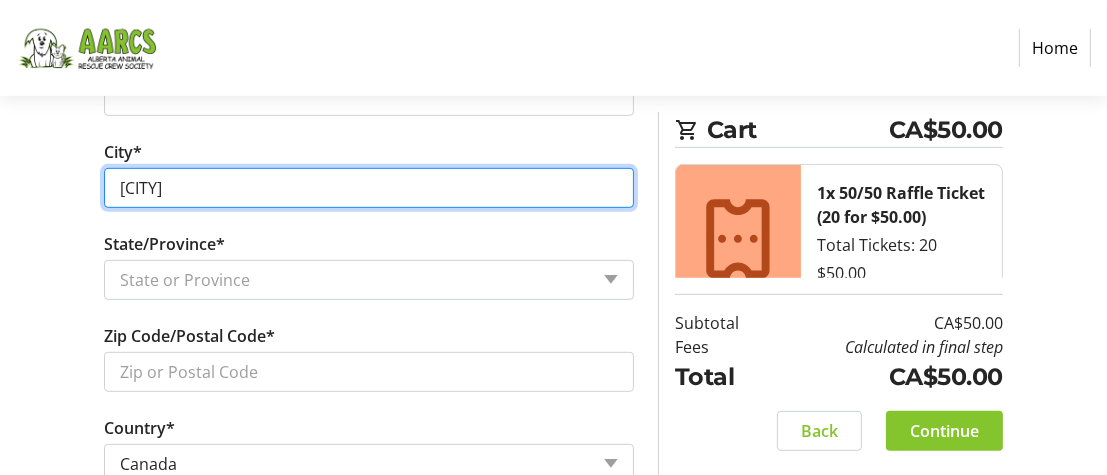 type on "[CITY]" 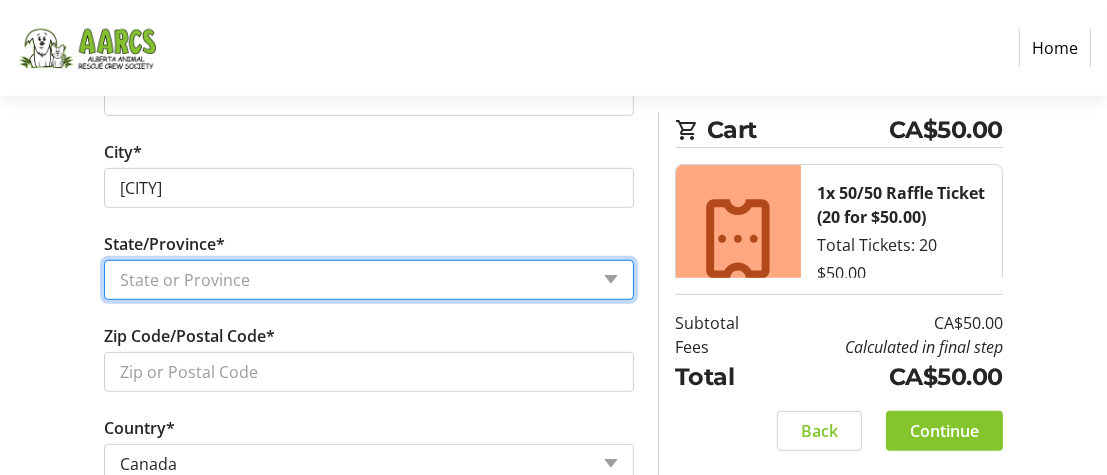 click on "State or Province  State or Province   Alberta   British Columbia   Manitoba   New Brunswick   Newfoundland and Labrador   Nova Scotia   Ontario   Prince Edward Island   Quebec   Saskatchewan   Northwest Territories   Nunavut   Yukon" at bounding box center [369, 280] 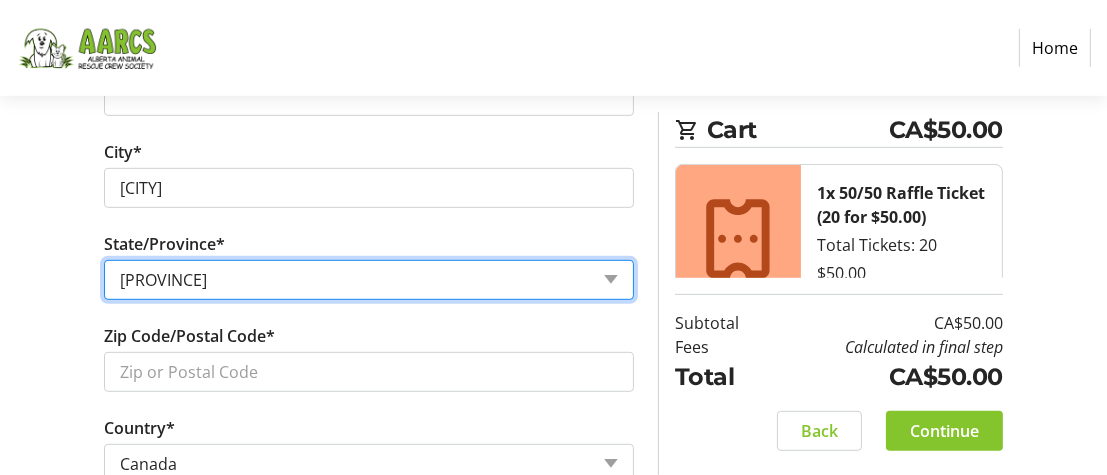 click on "State or Province  State or Province   Alberta   British Columbia   Manitoba   New Brunswick   Newfoundland and Labrador   Nova Scotia   Ontario   Prince Edward Island   Quebec   Saskatchewan   Northwest Territories   Nunavut   Yukon" at bounding box center (369, 280) 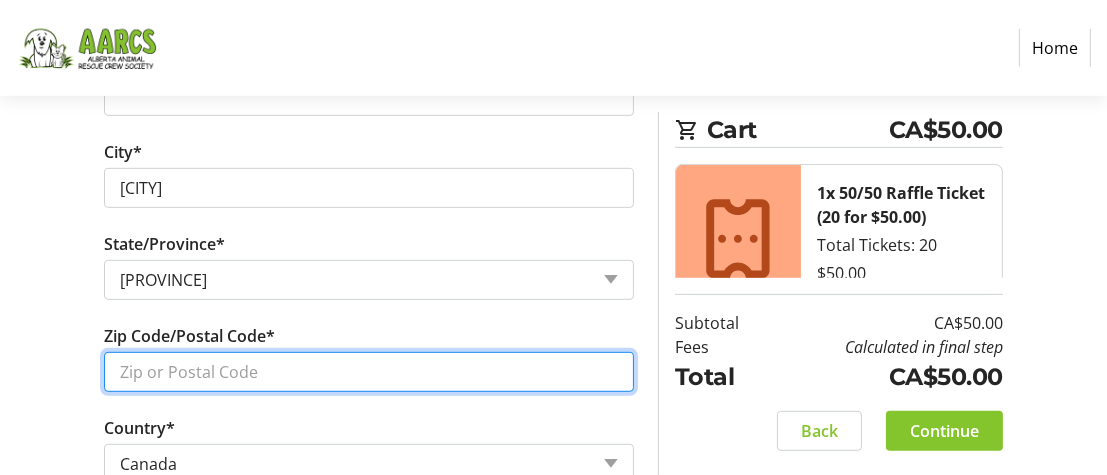 click on "Zip Code/Postal Code*" at bounding box center (369, 372) 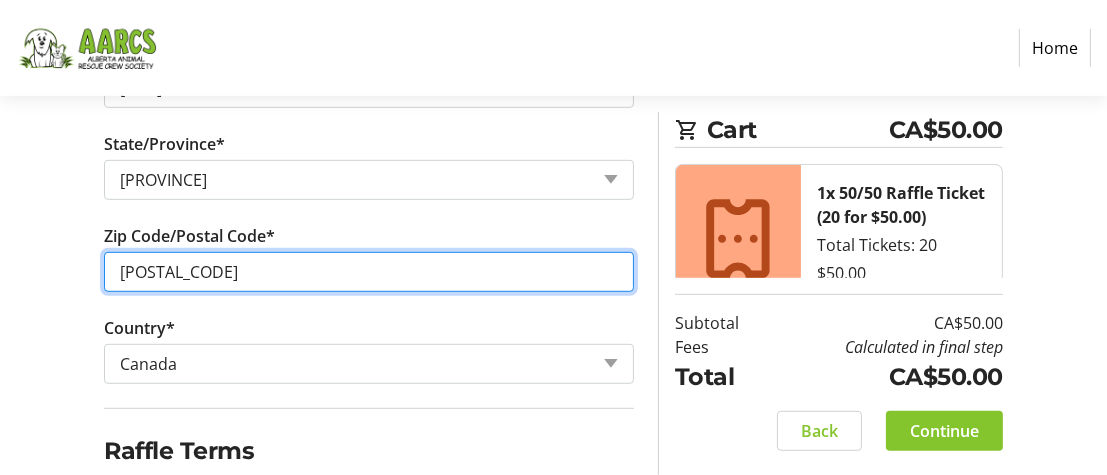 scroll, scrollTop: 1171, scrollLeft: 0, axis: vertical 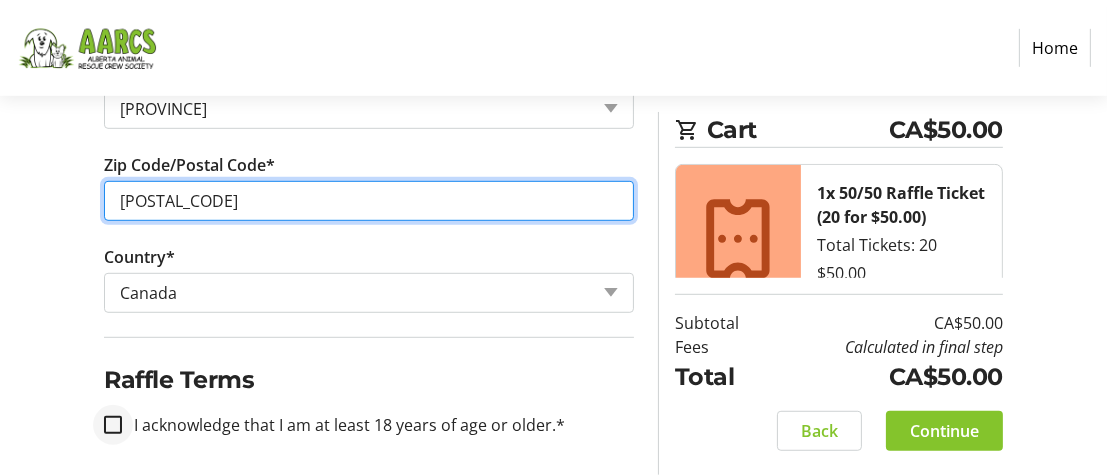 type on "[POSTAL_CODE]" 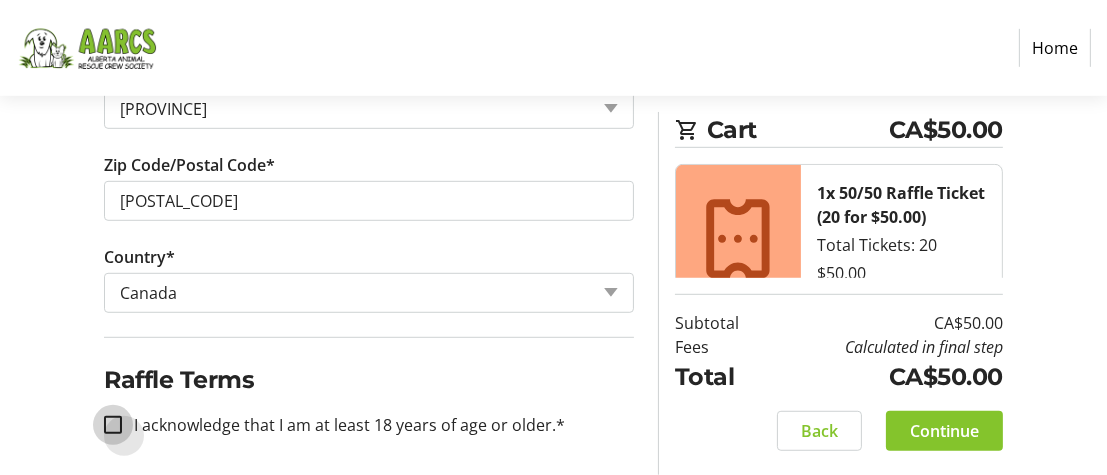 click on "I acknowledge that I am at least 18 years of age or older.*" at bounding box center [113, 425] 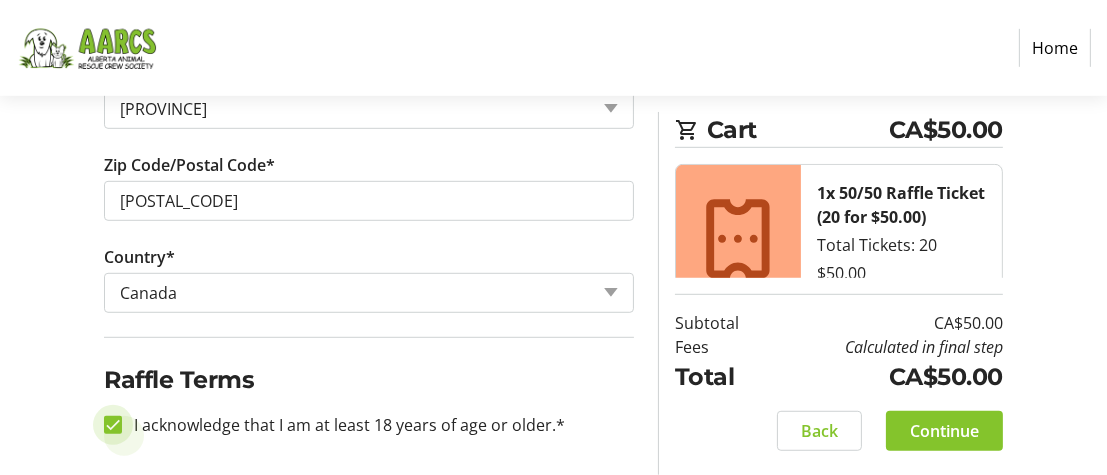 checkbox on "true" 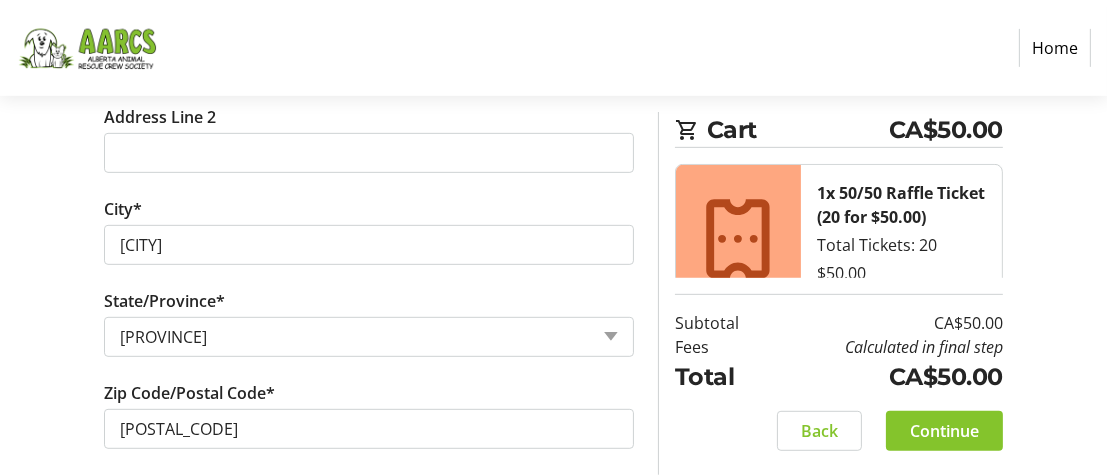 scroll, scrollTop: 972, scrollLeft: 0, axis: vertical 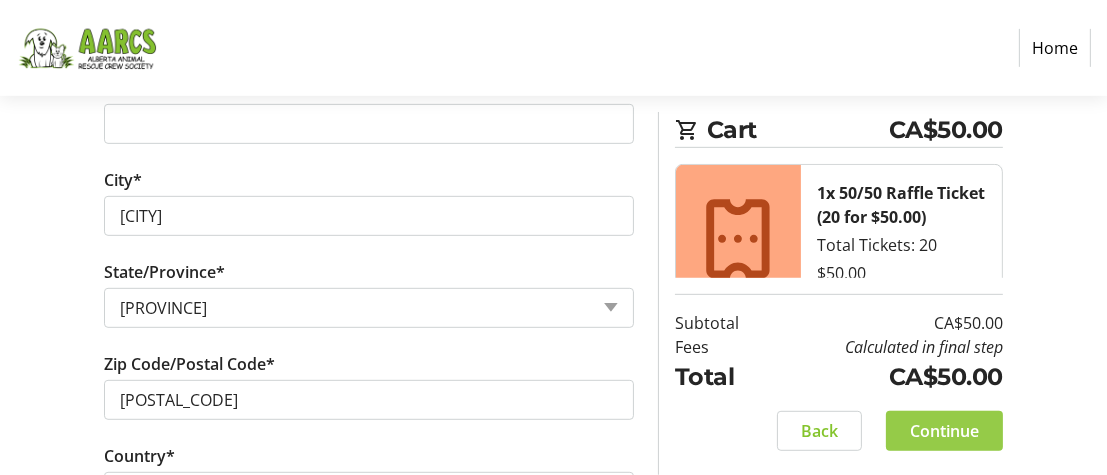 click on "Continue" 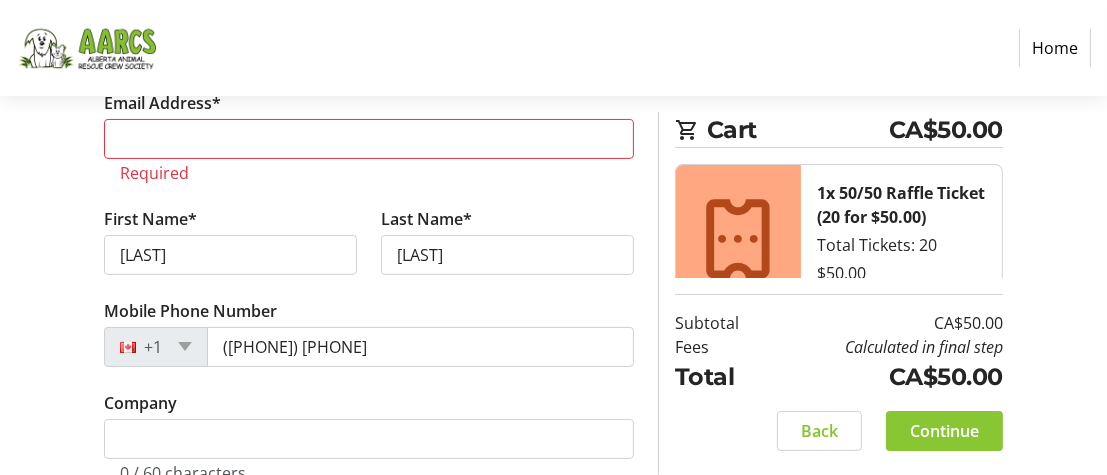 scroll, scrollTop: 371, scrollLeft: 0, axis: vertical 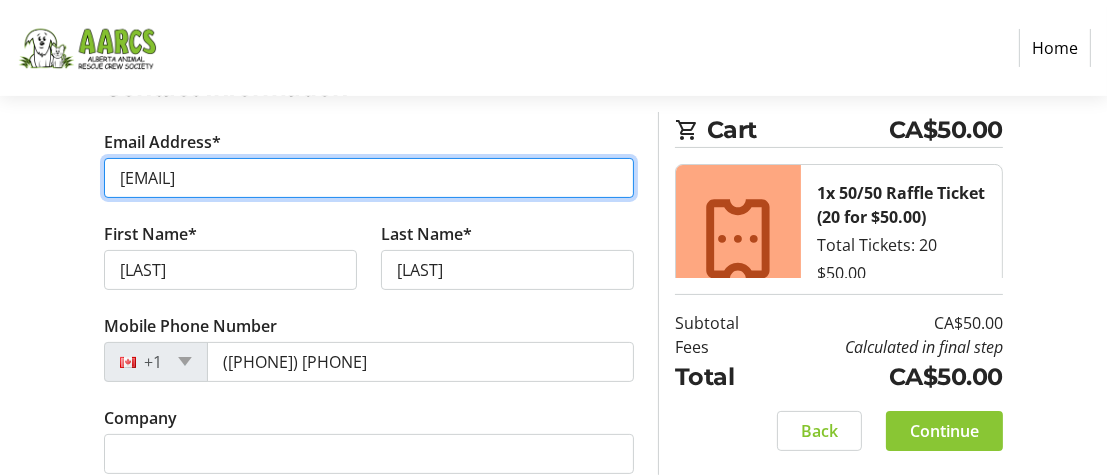 type on "[EMAIL]" 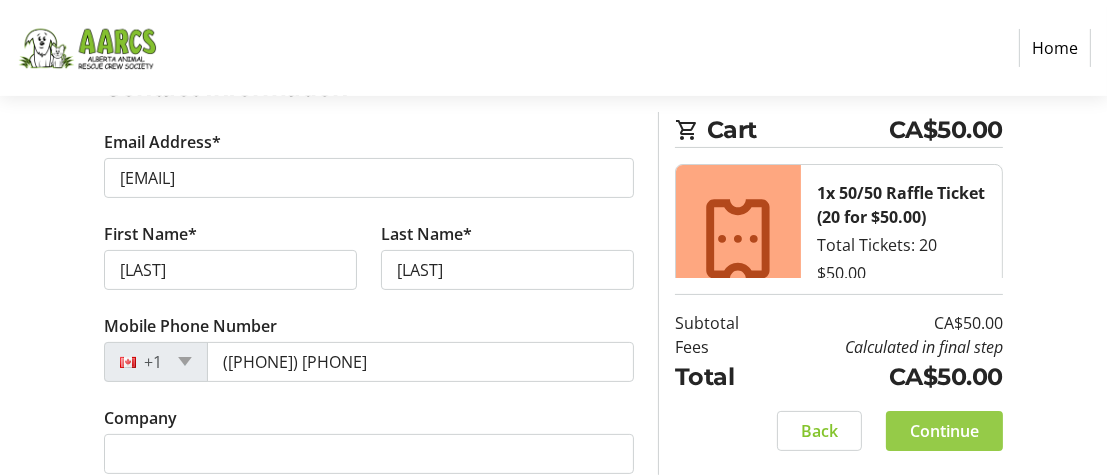 click on "Continue" 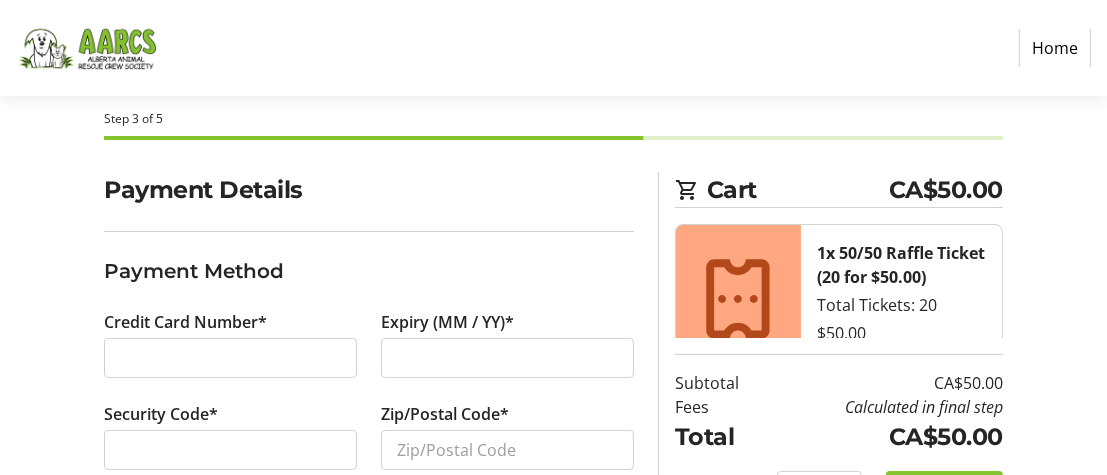 scroll, scrollTop: 221, scrollLeft: 0, axis: vertical 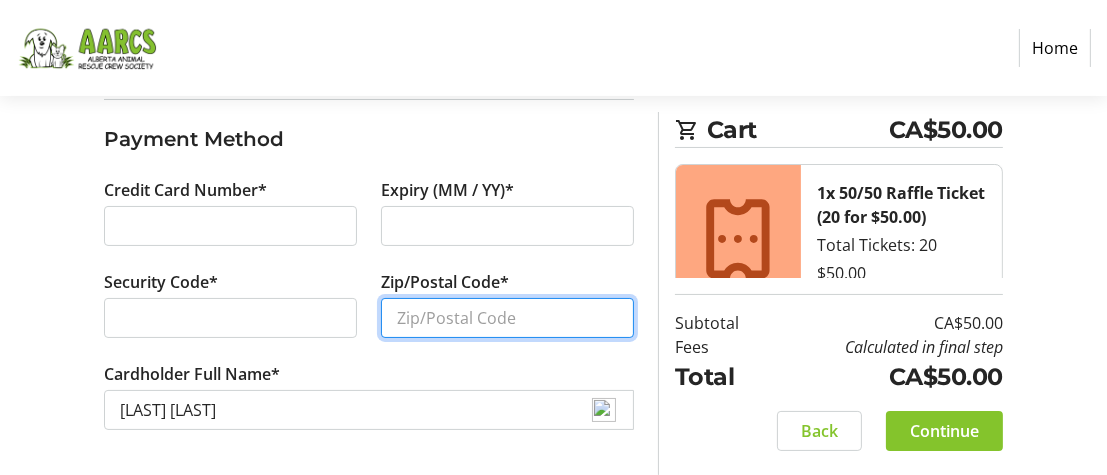 click on "Zip/Postal Code*" at bounding box center (507, 318) 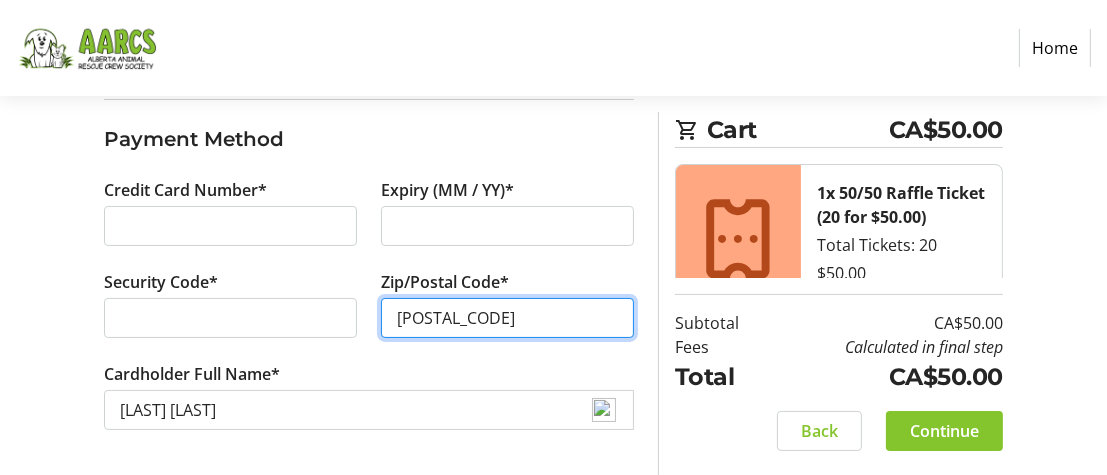 type on "[POSTAL_CODE]" 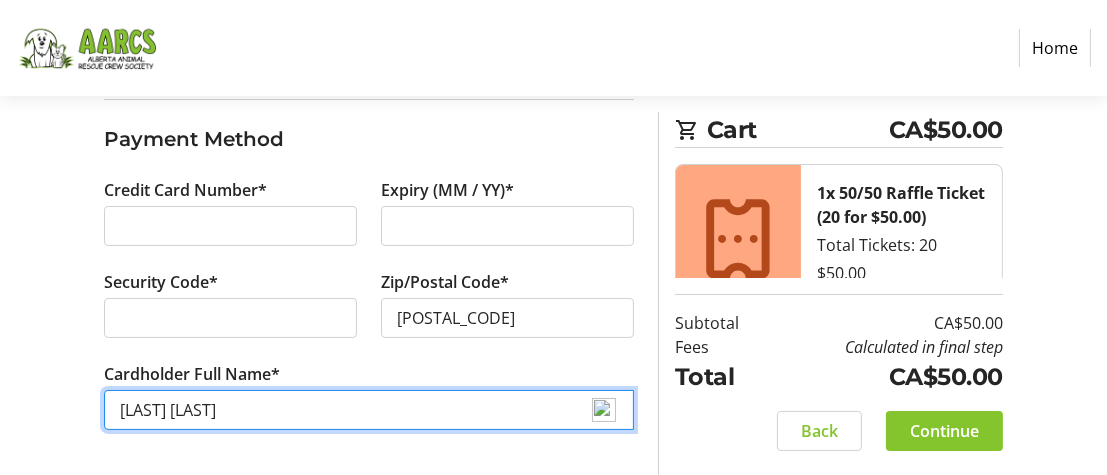 click on "[LAST] [LAST]" at bounding box center (369, 410) 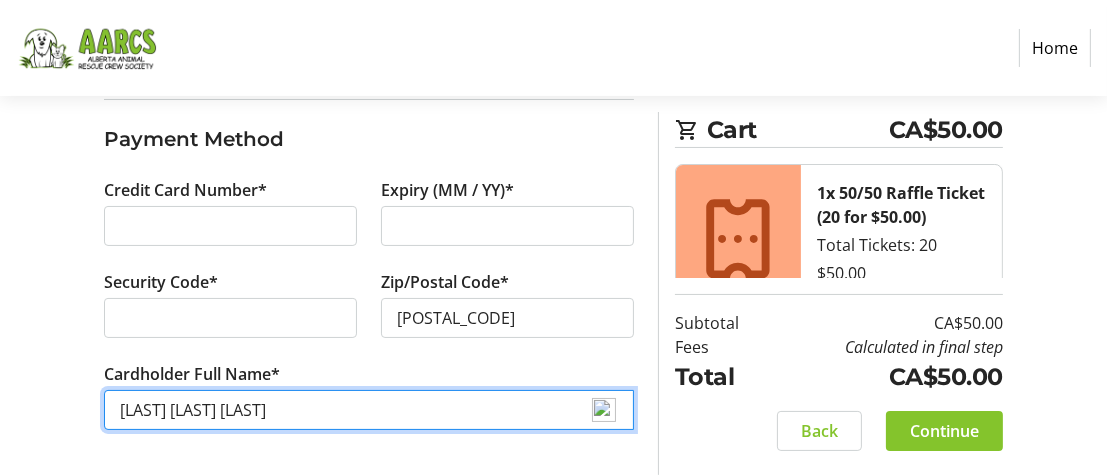 click on "[LAST] [LAST] [LAST]" at bounding box center [369, 410] 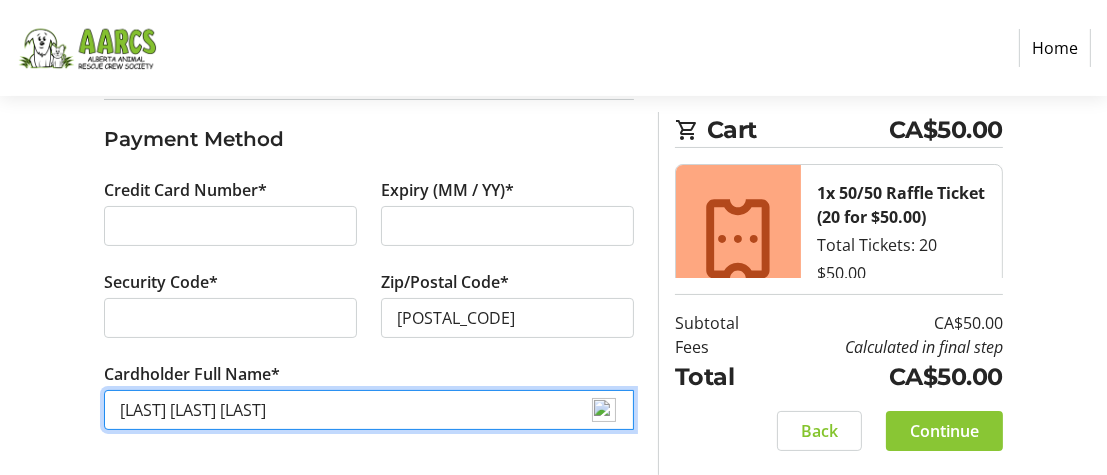 type on "[LAST] [LAST] [LAST]" 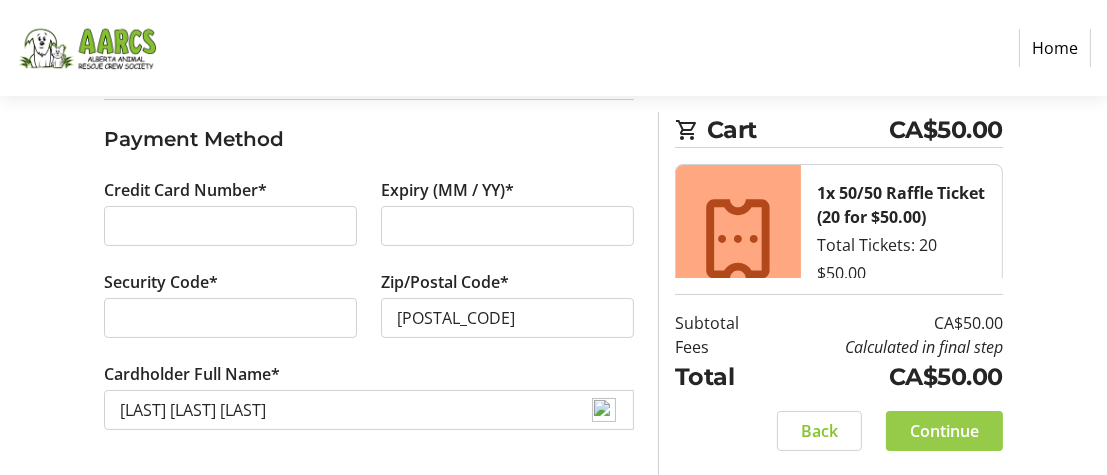 click on "Continue" 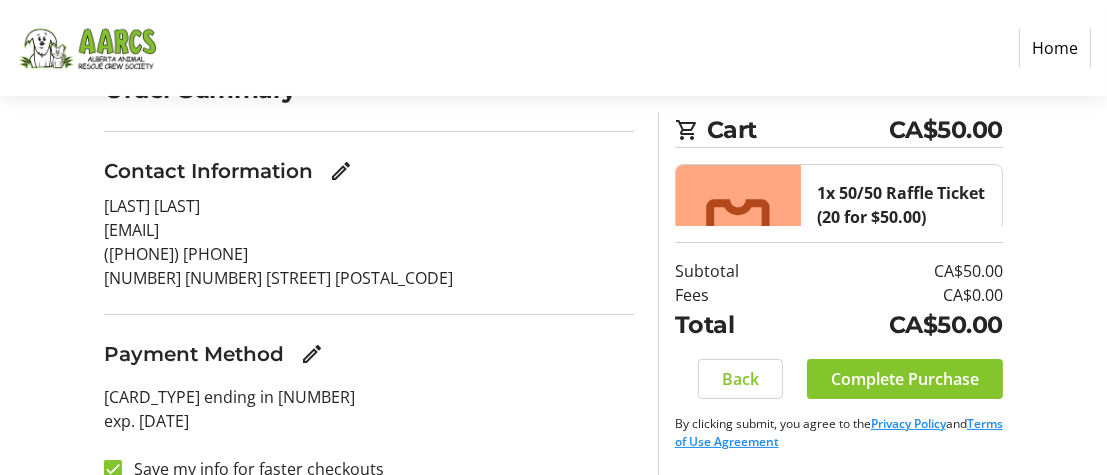 scroll, scrollTop: 218, scrollLeft: 0, axis: vertical 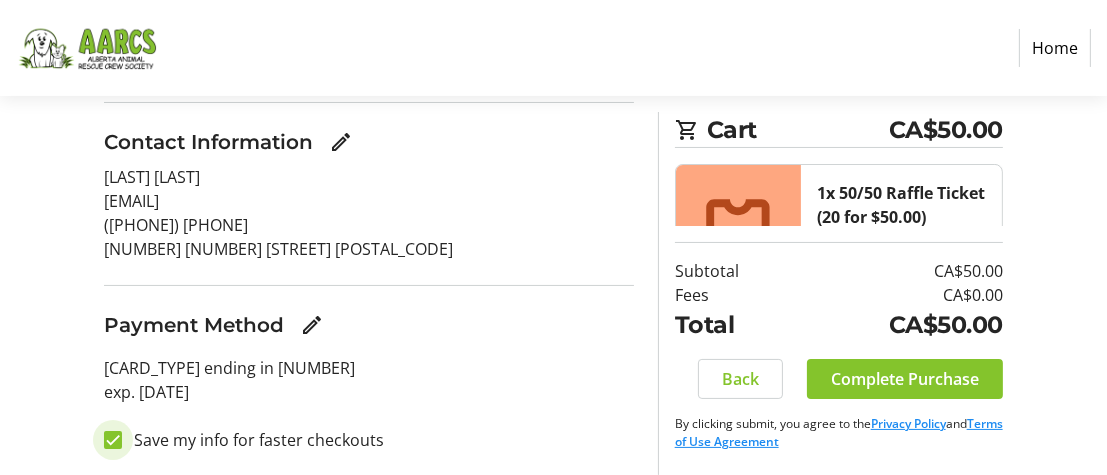 click on "Save my info for faster checkouts" at bounding box center [113, 440] 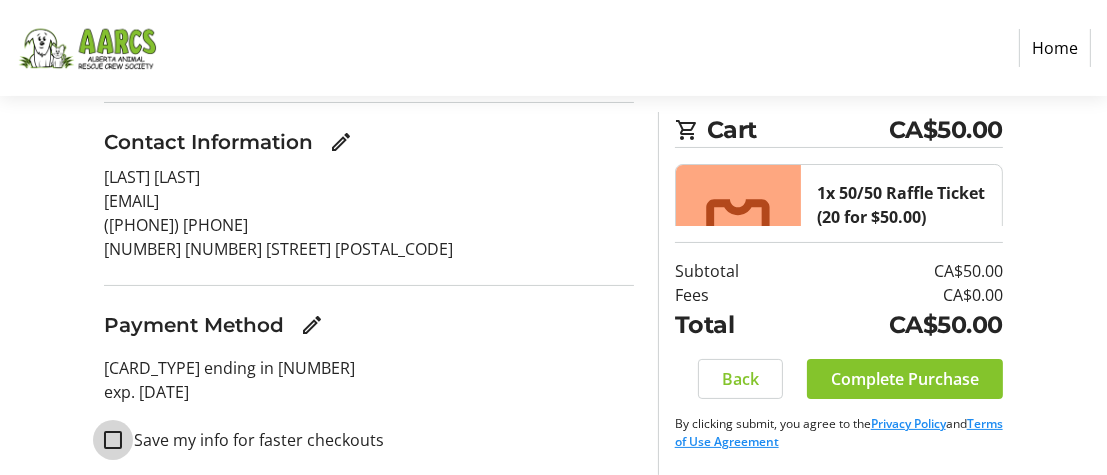 checkbox on "false" 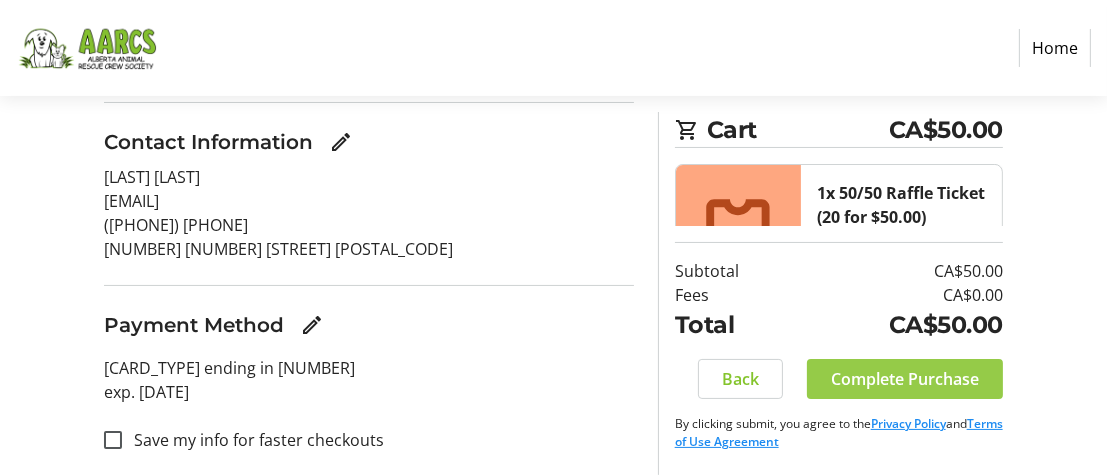 click on "Complete Purchase" 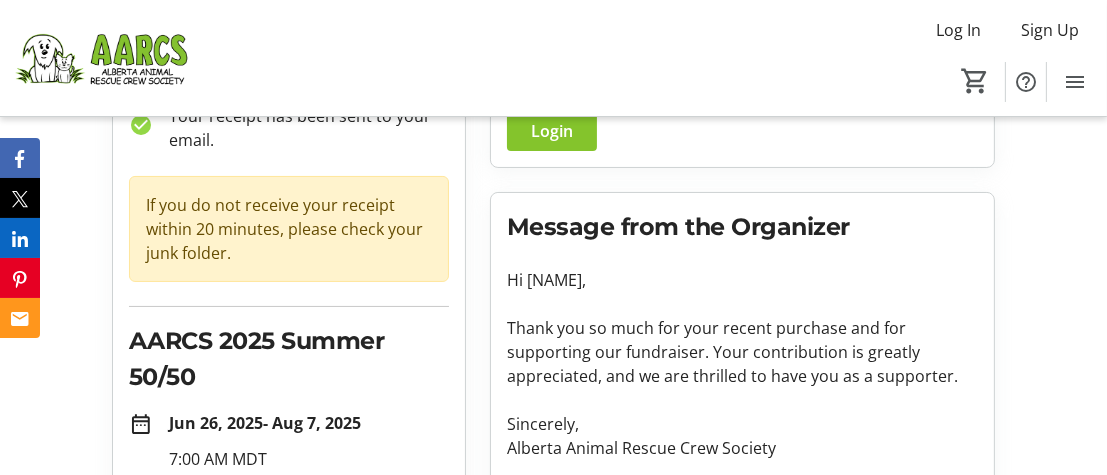 scroll, scrollTop: 0, scrollLeft: 0, axis: both 